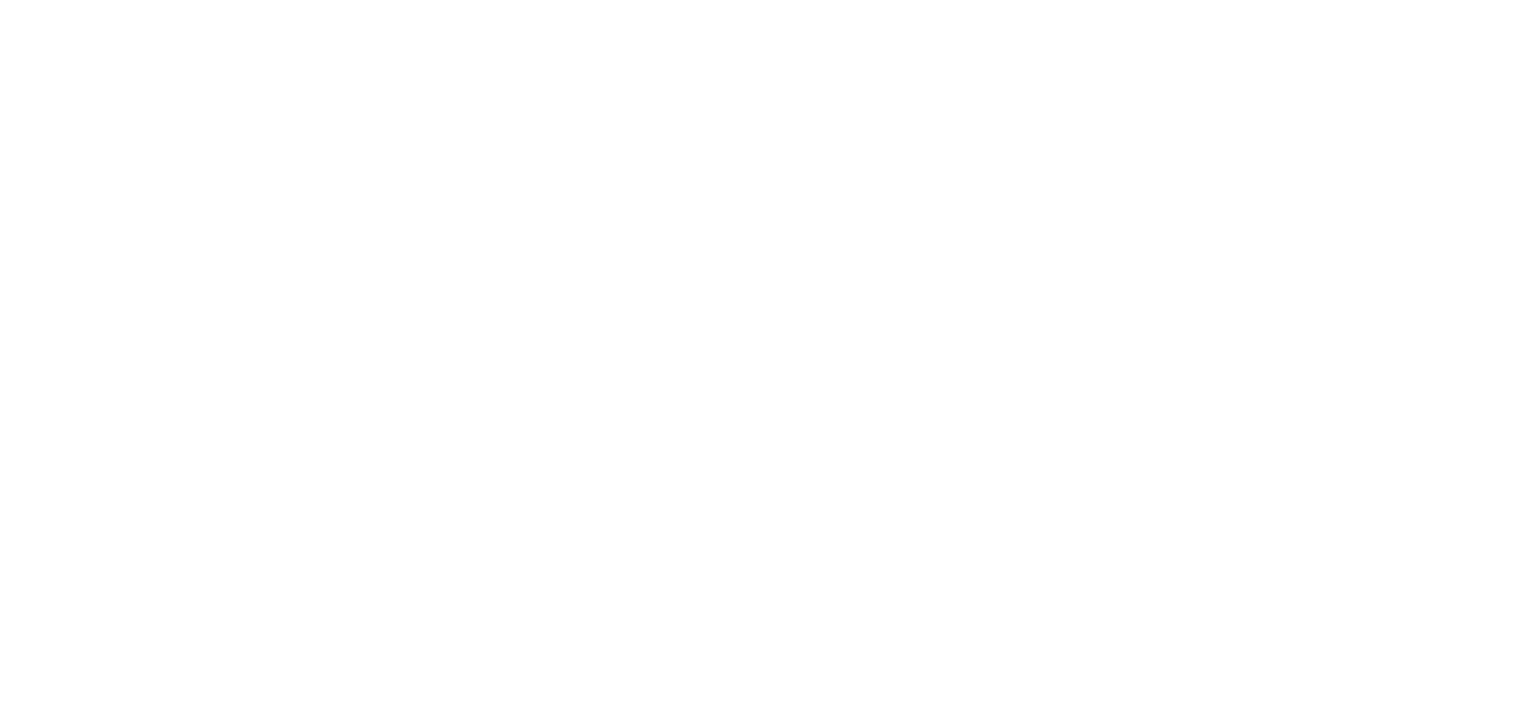 scroll, scrollTop: 0, scrollLeft: 0, axis: both 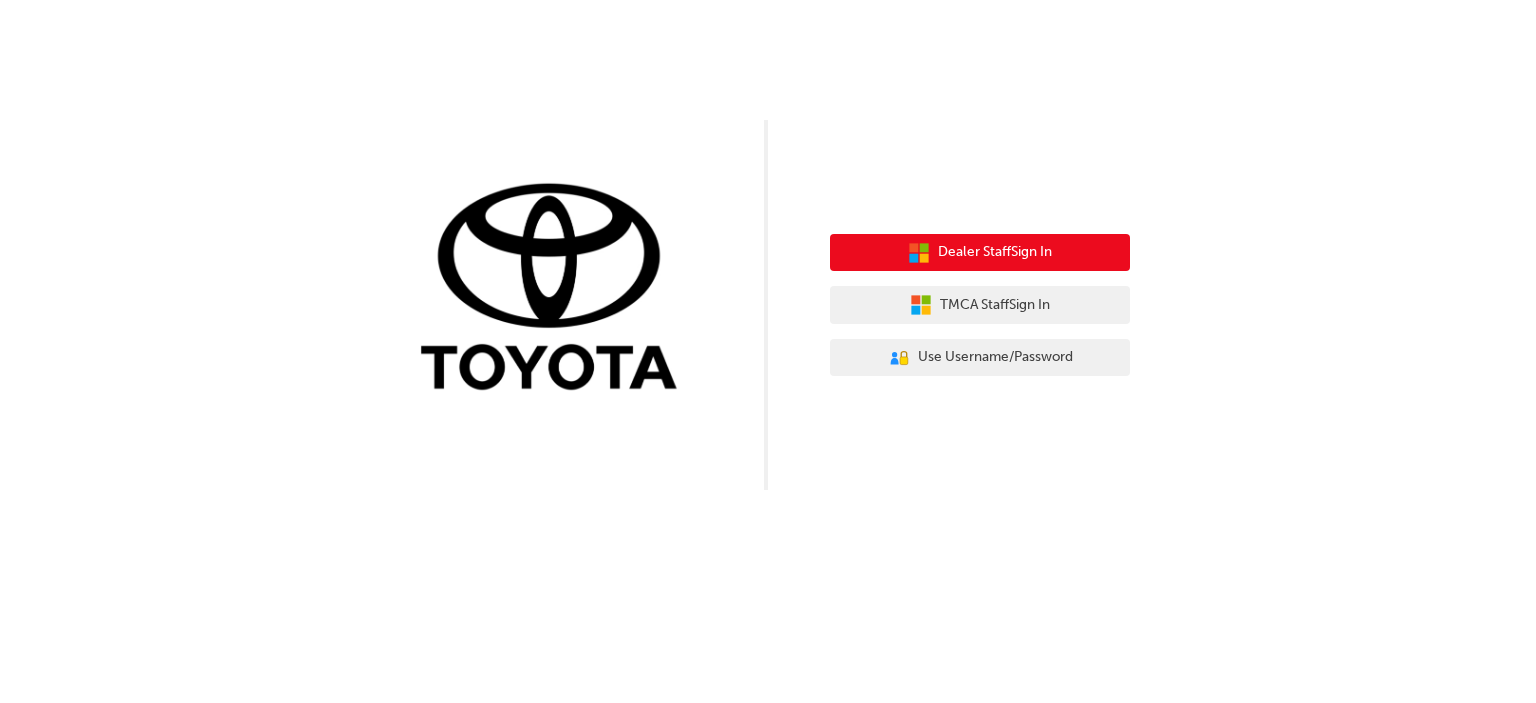 click on "Dealer Staff  Sign In" at bounding box center [995, 252] 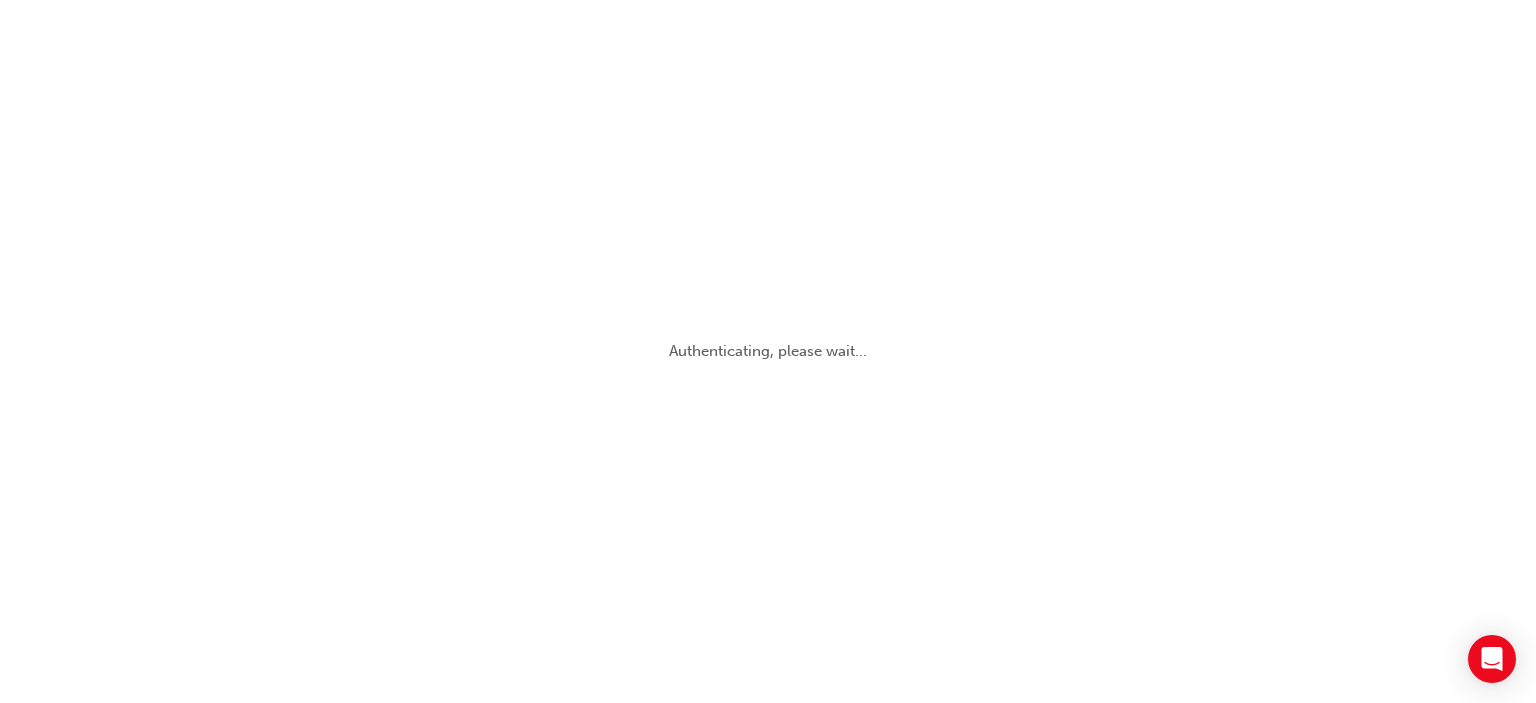 scroll, scrollTop: 0, scrollLeft: 0, axis: both 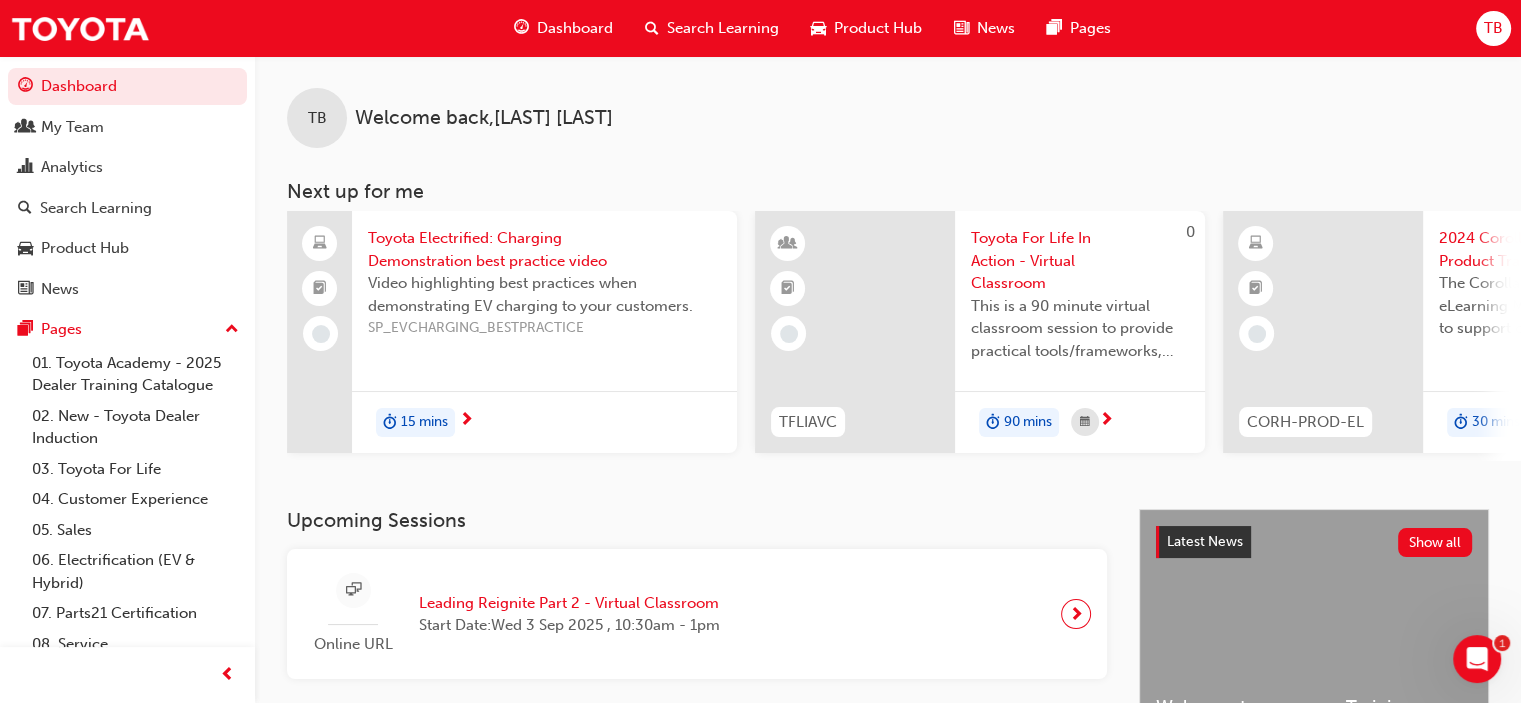 click on "Search Learning" at bounding box center [723, 28] 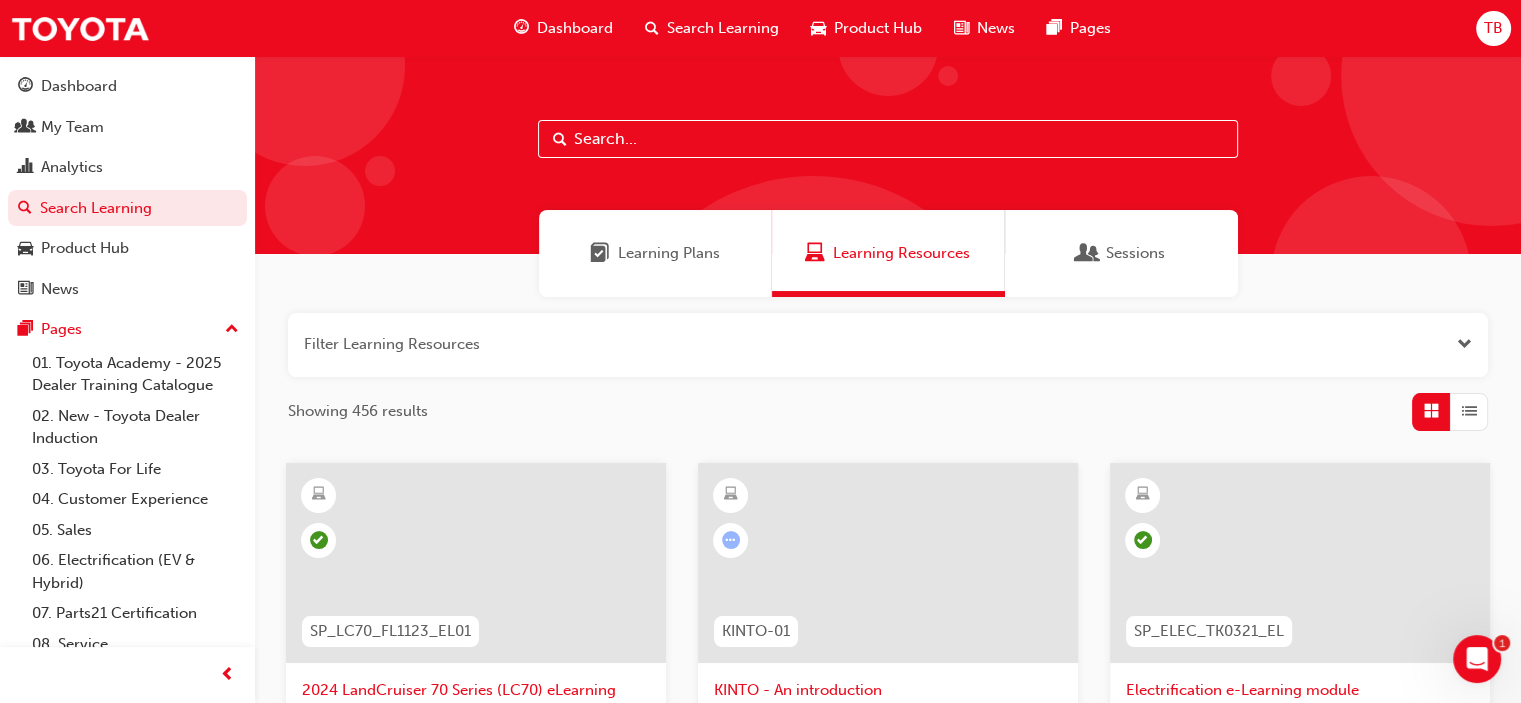 click at bounding box center [888, 139] 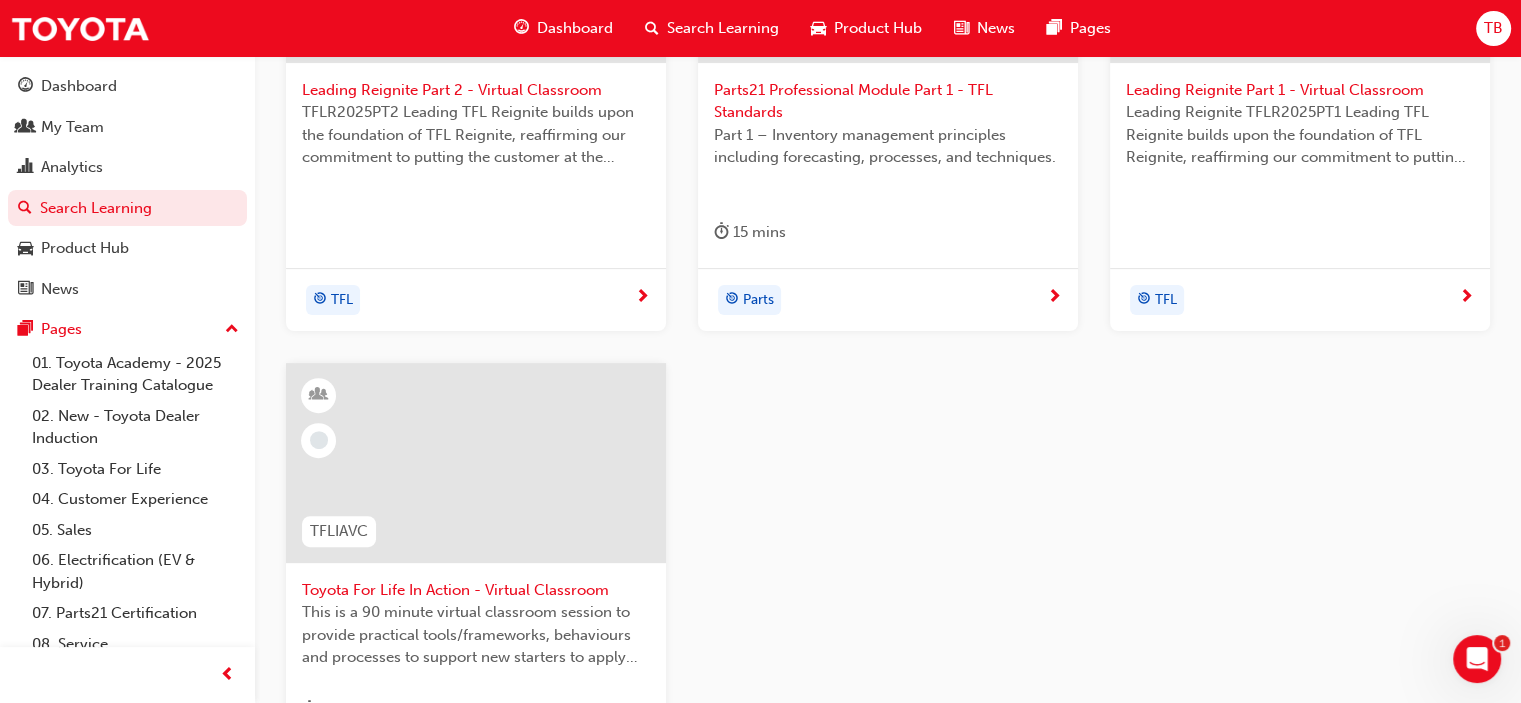 scroll, scrollTop: 400, scrollLeft: 0, axis: vertical 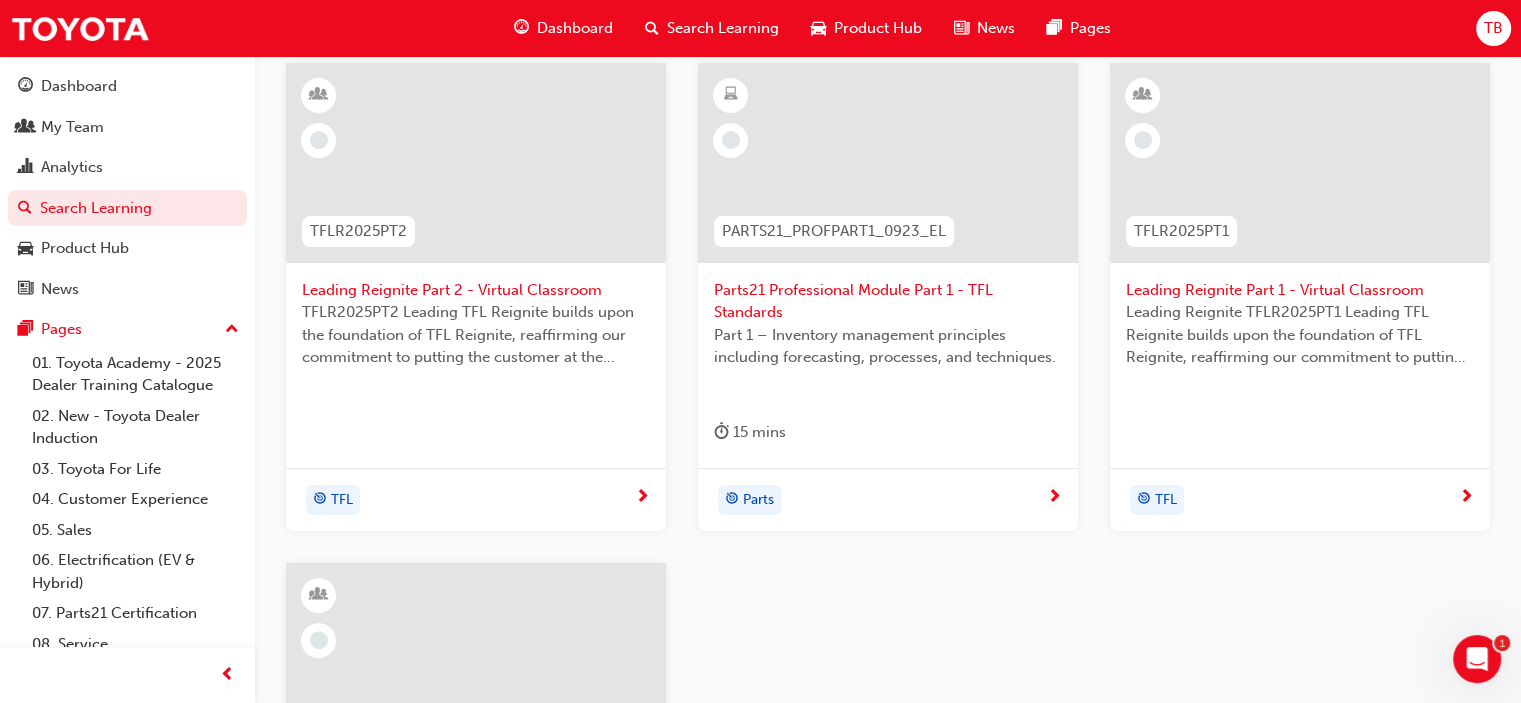 type on "tfl" 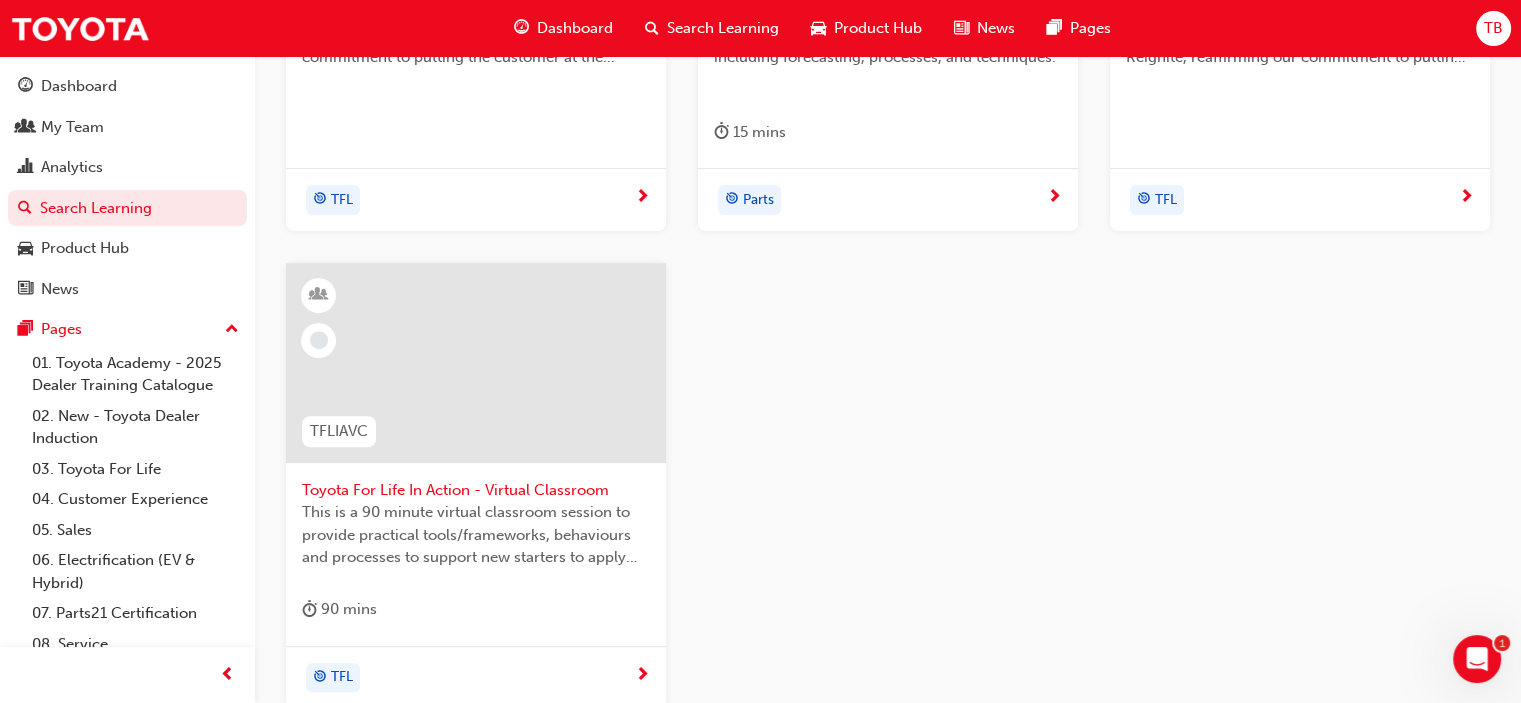scroll, scrollTop: 900, scrollLeft: 0, axis: vertical 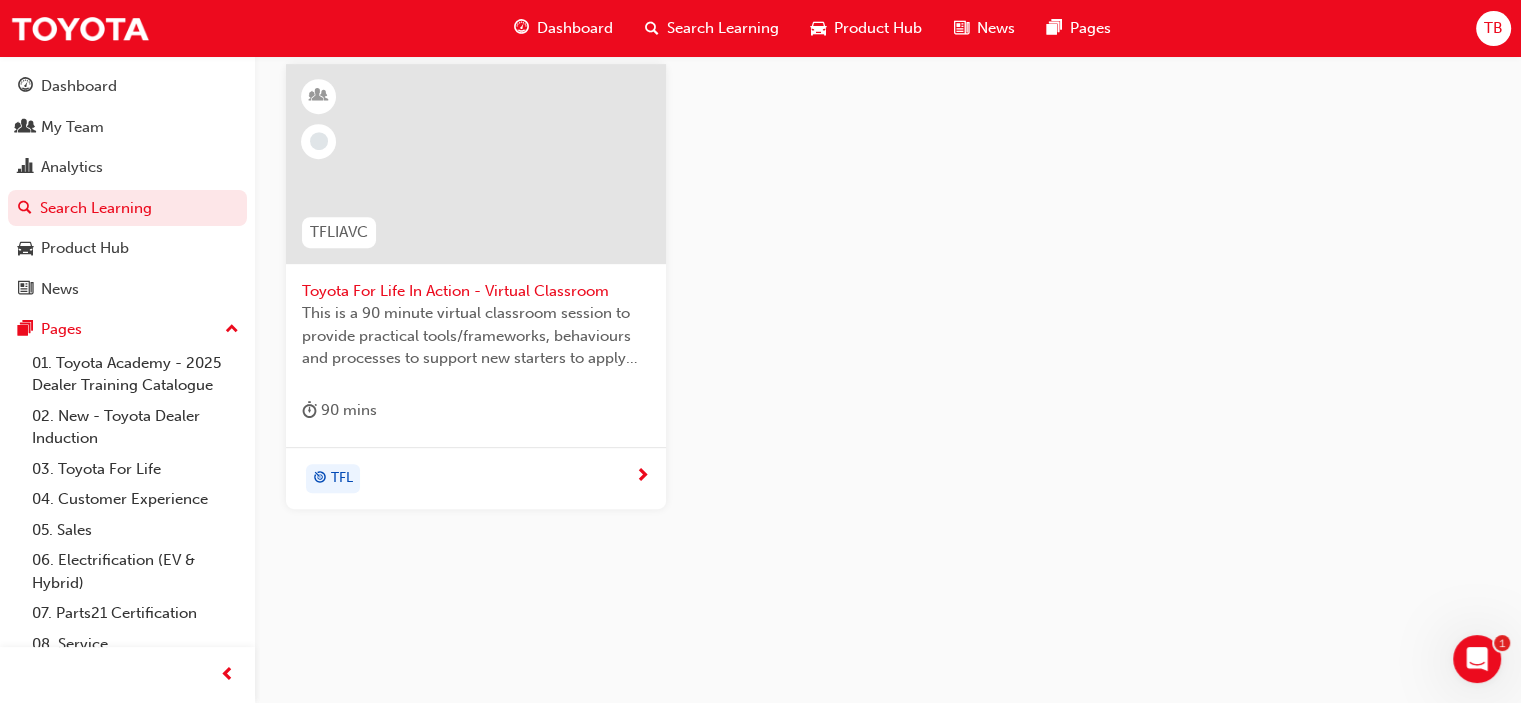 click on "Toyota For Life In Action - Virtual Classroom" at bounding box center [476, 291] 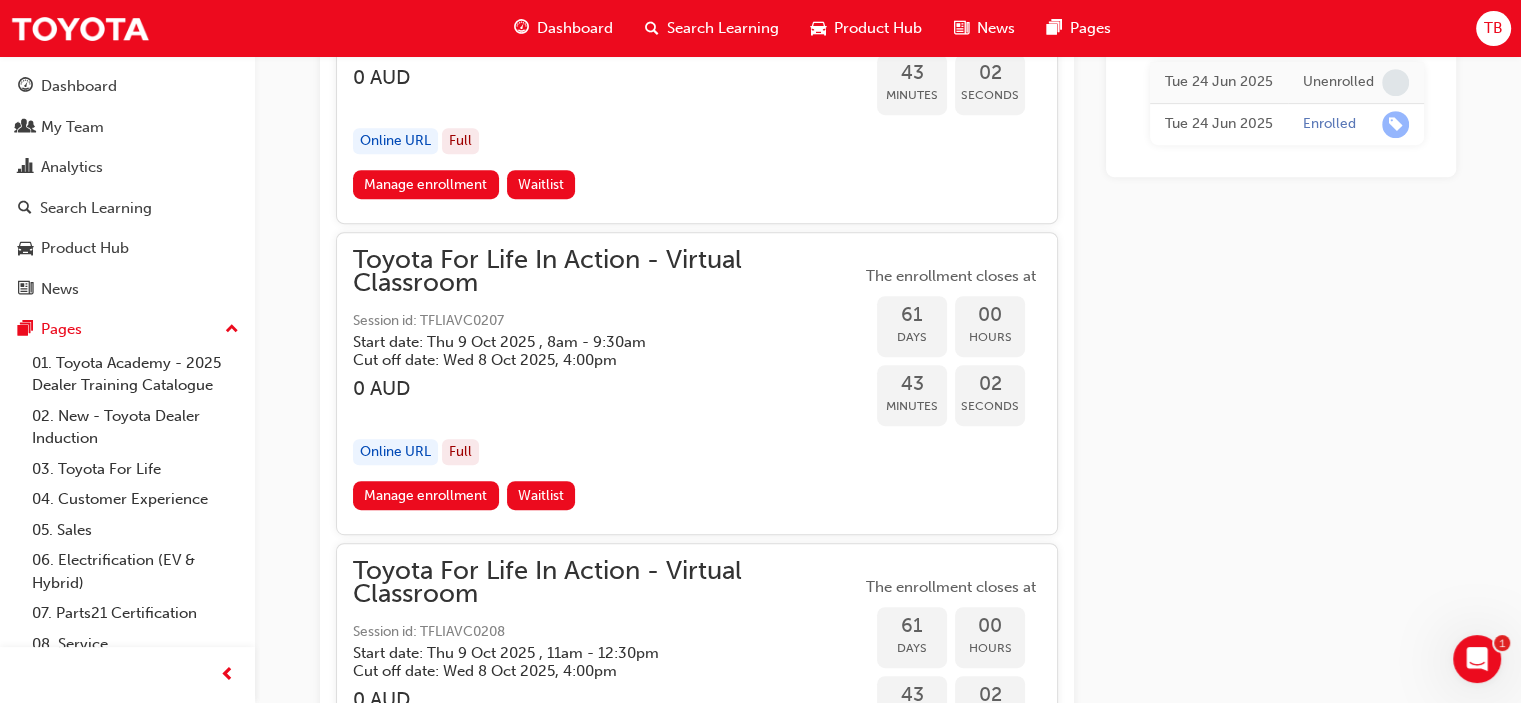 scroll, scrollTop: 23841, scrollLeft: 0, axis: vertical 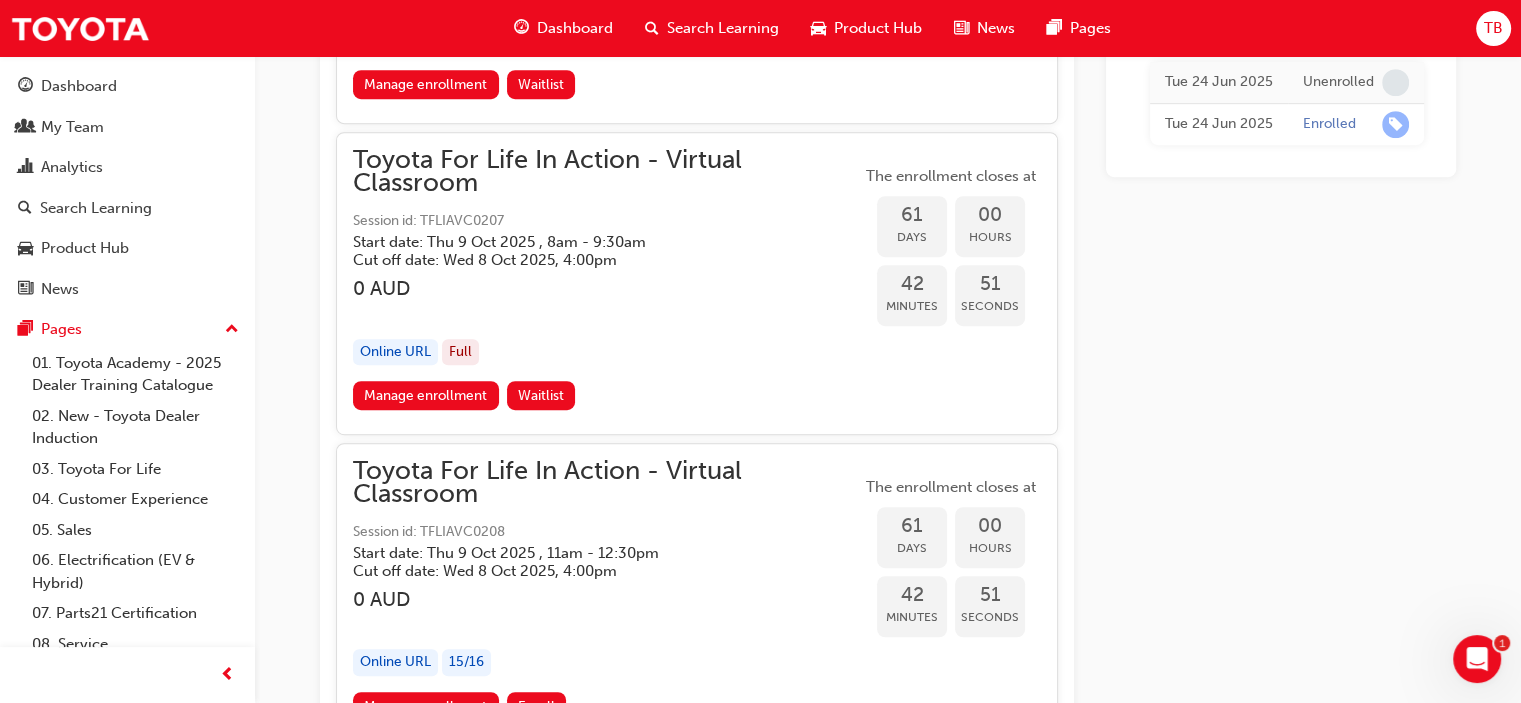 click at bounding box center [607, 622] 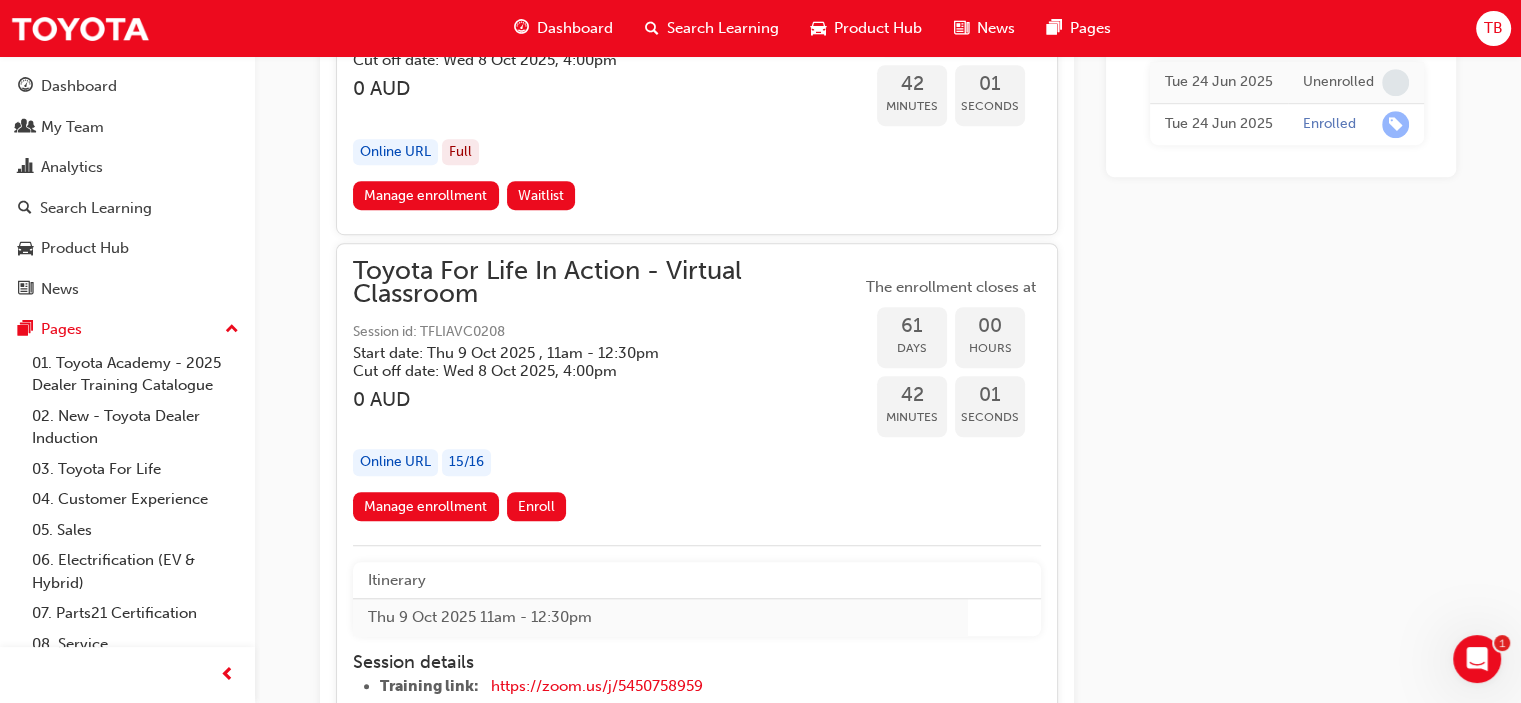 scroll, scrollTop: 23941, scrollLeft: 0, axis: vertical 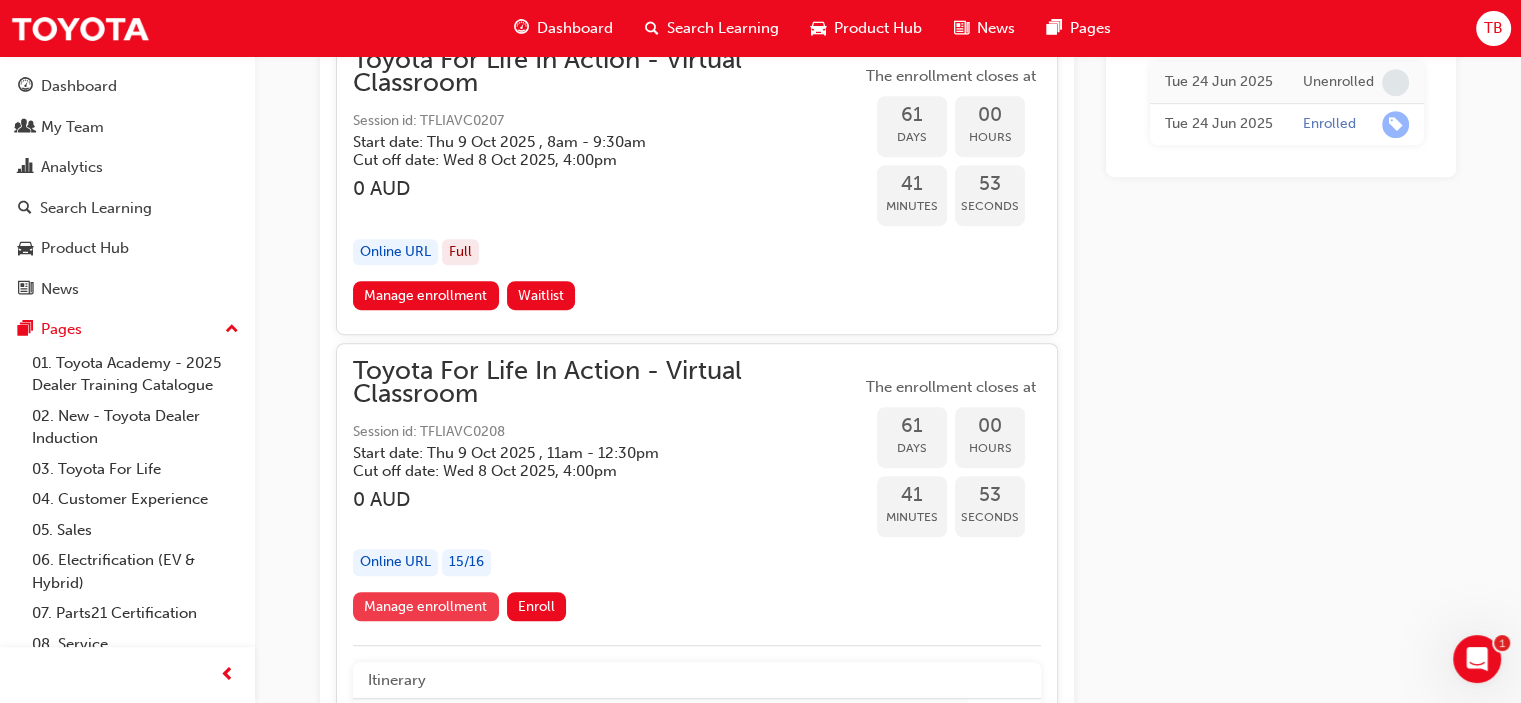 click on "Manage enrollment" at bounding box center (426, 606) 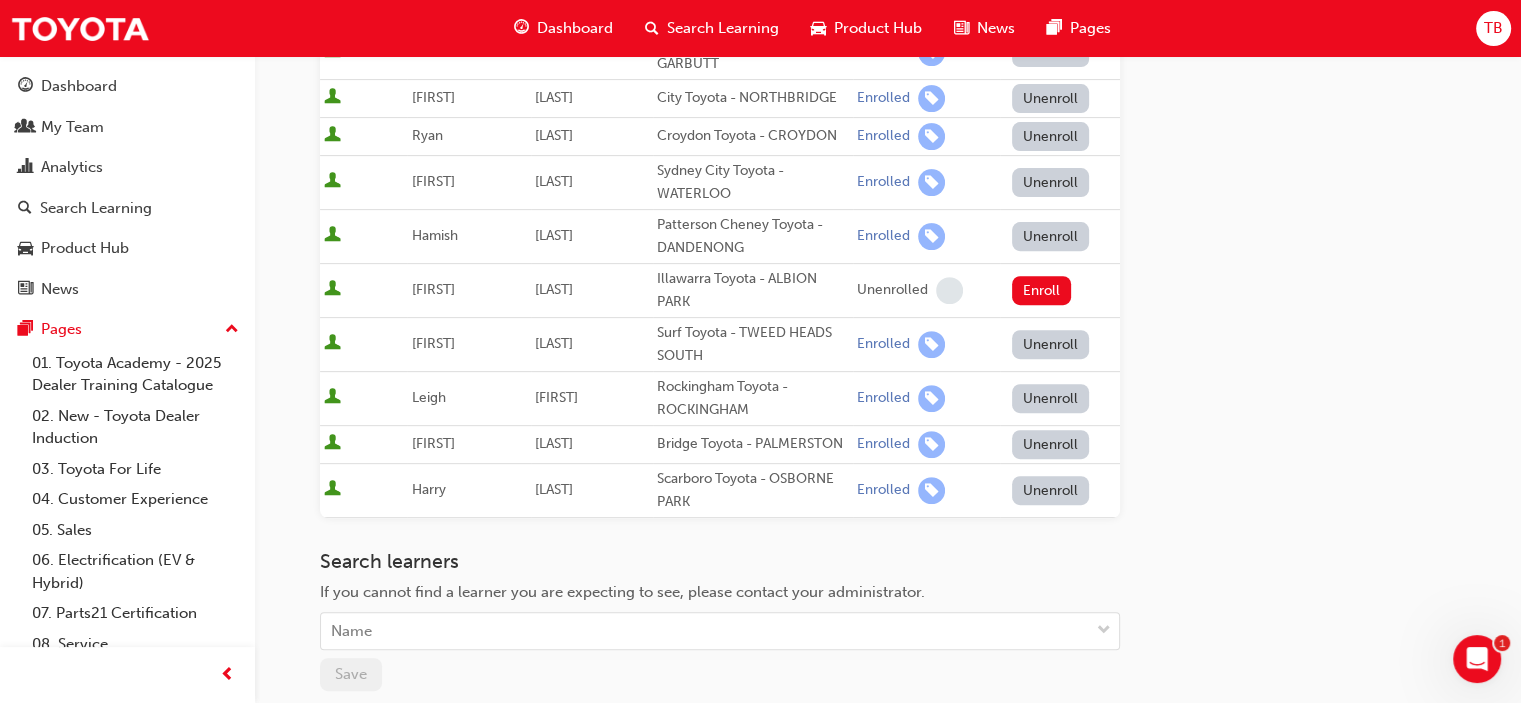 scroll, scrollTop: 951, scrollLeft: 0, axis: vertical 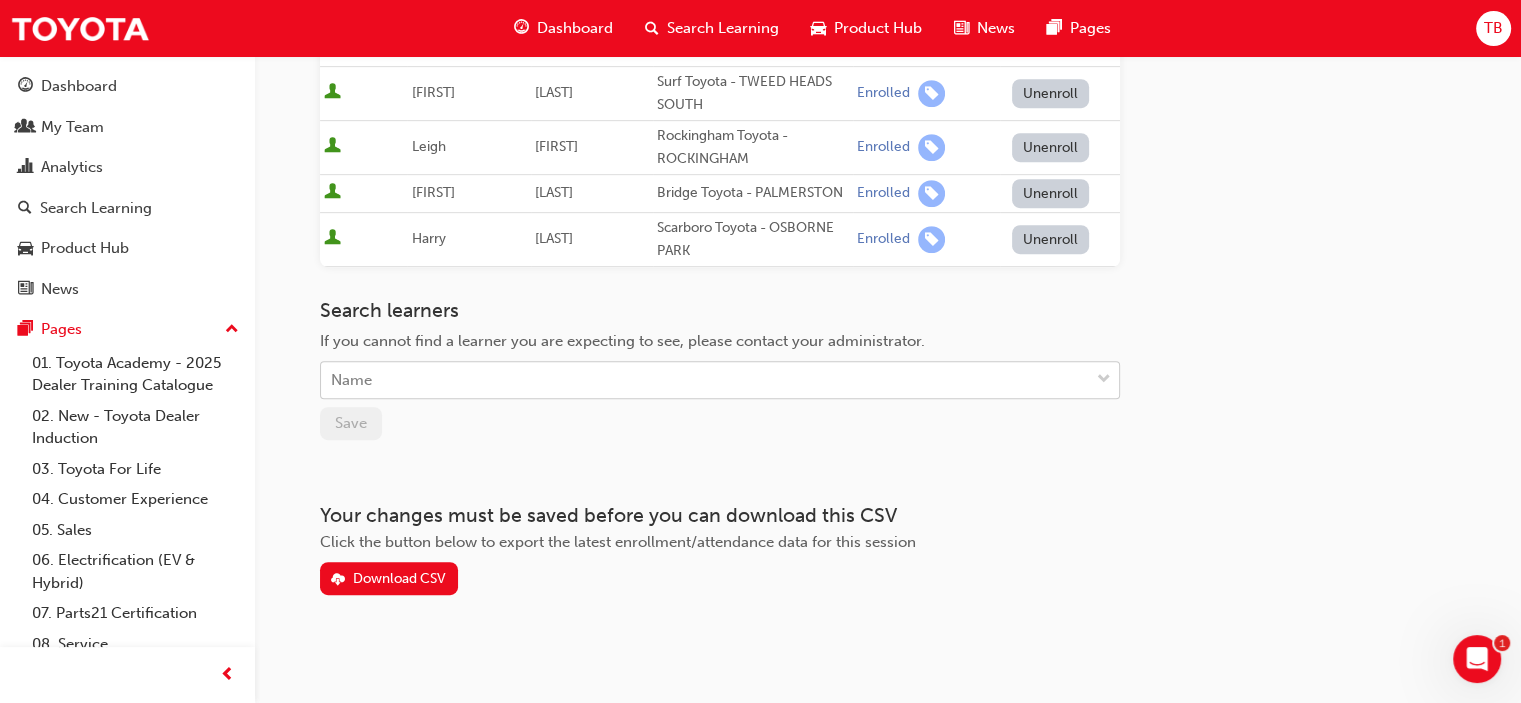 click on "Name" at bounding box center [705, 380] 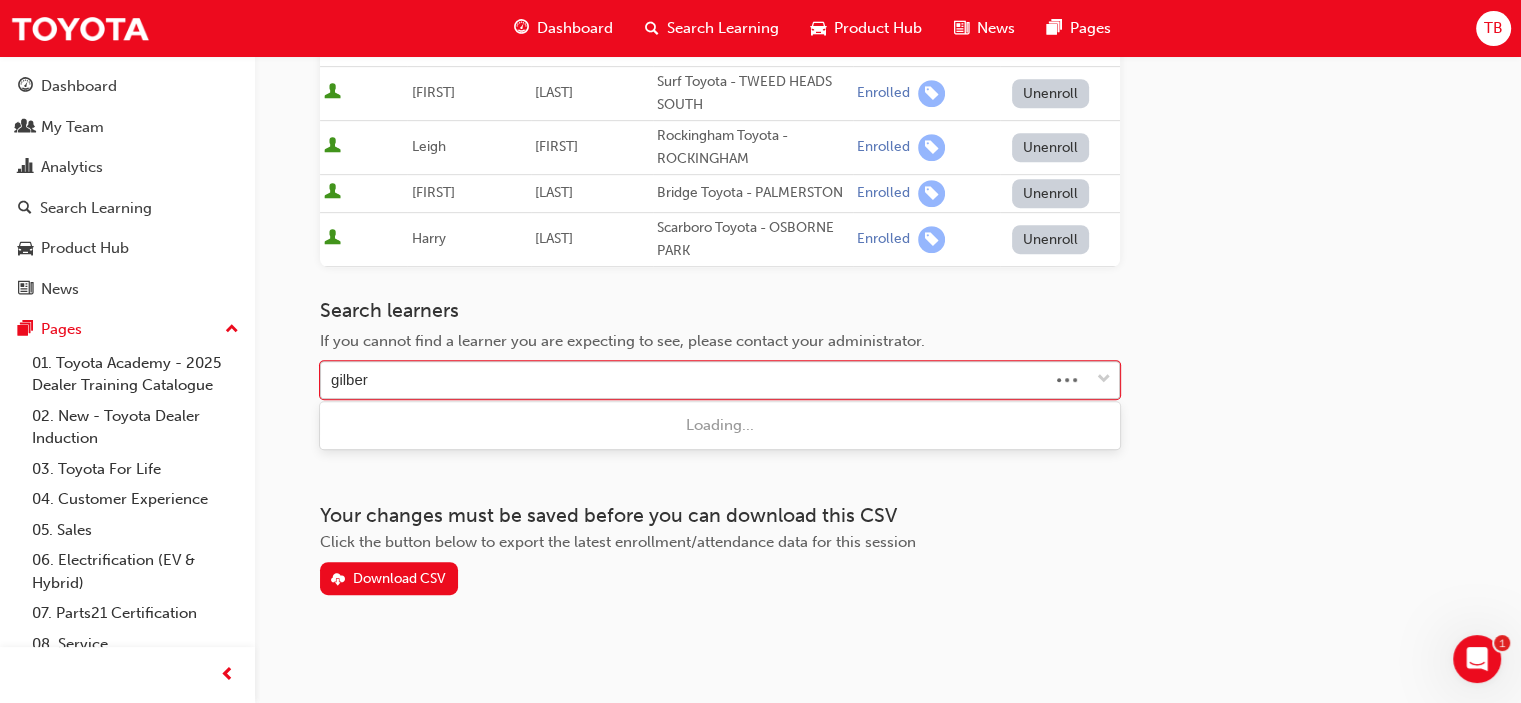 type on "gilbert" 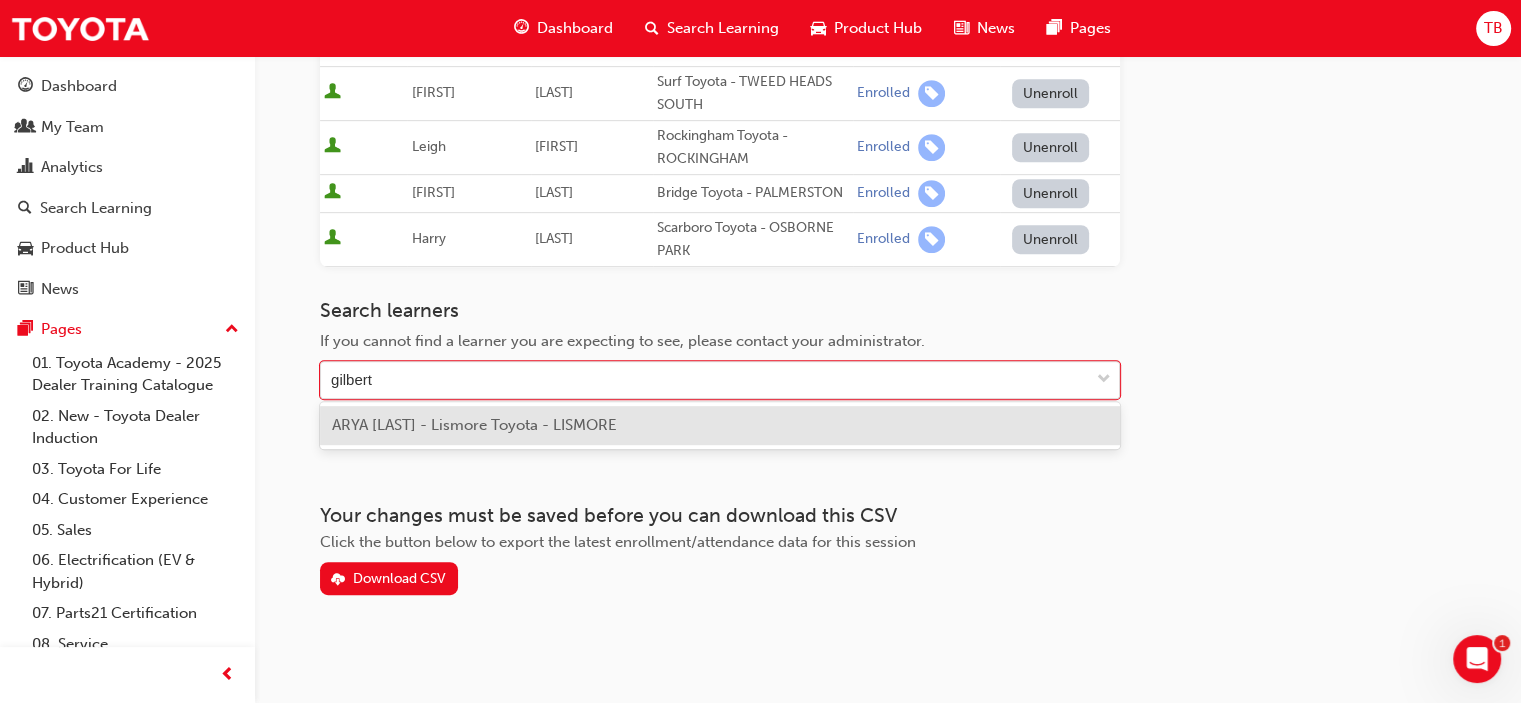 click on "ARYA [LAST] - Lismore Toyota - LISMORE" at bounding box center [474, 425] 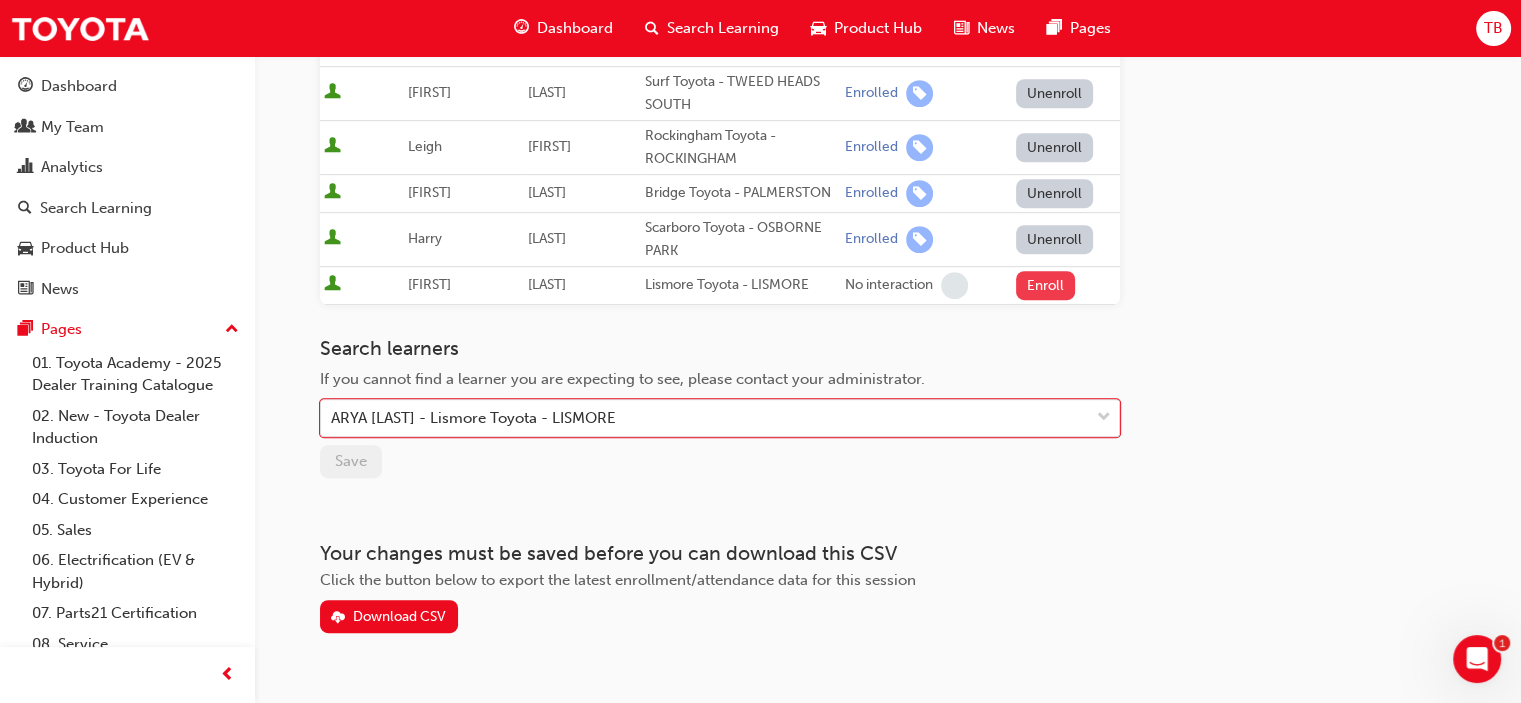 click on "Enroll" at bounding box center (1046, 285) 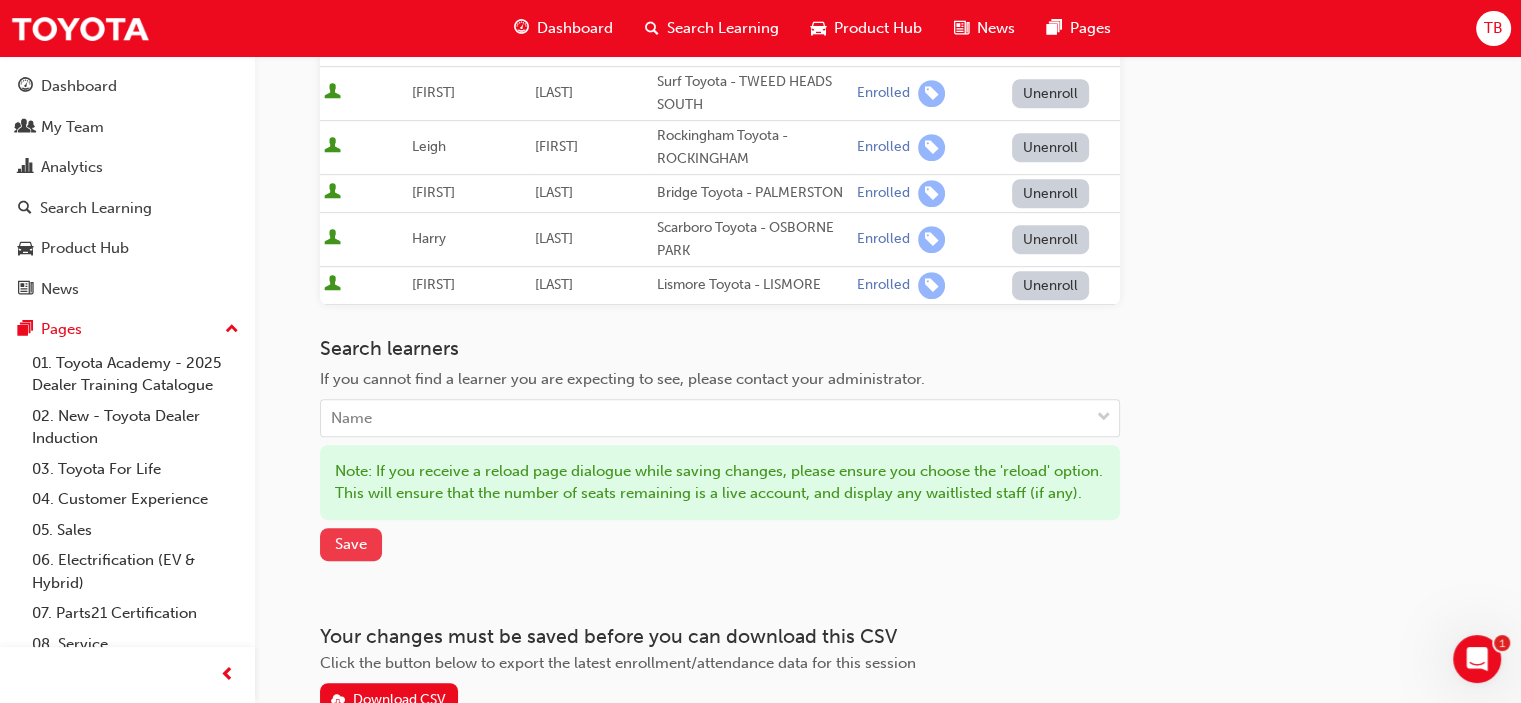 click on "Save" at bounding box center (351, 544) 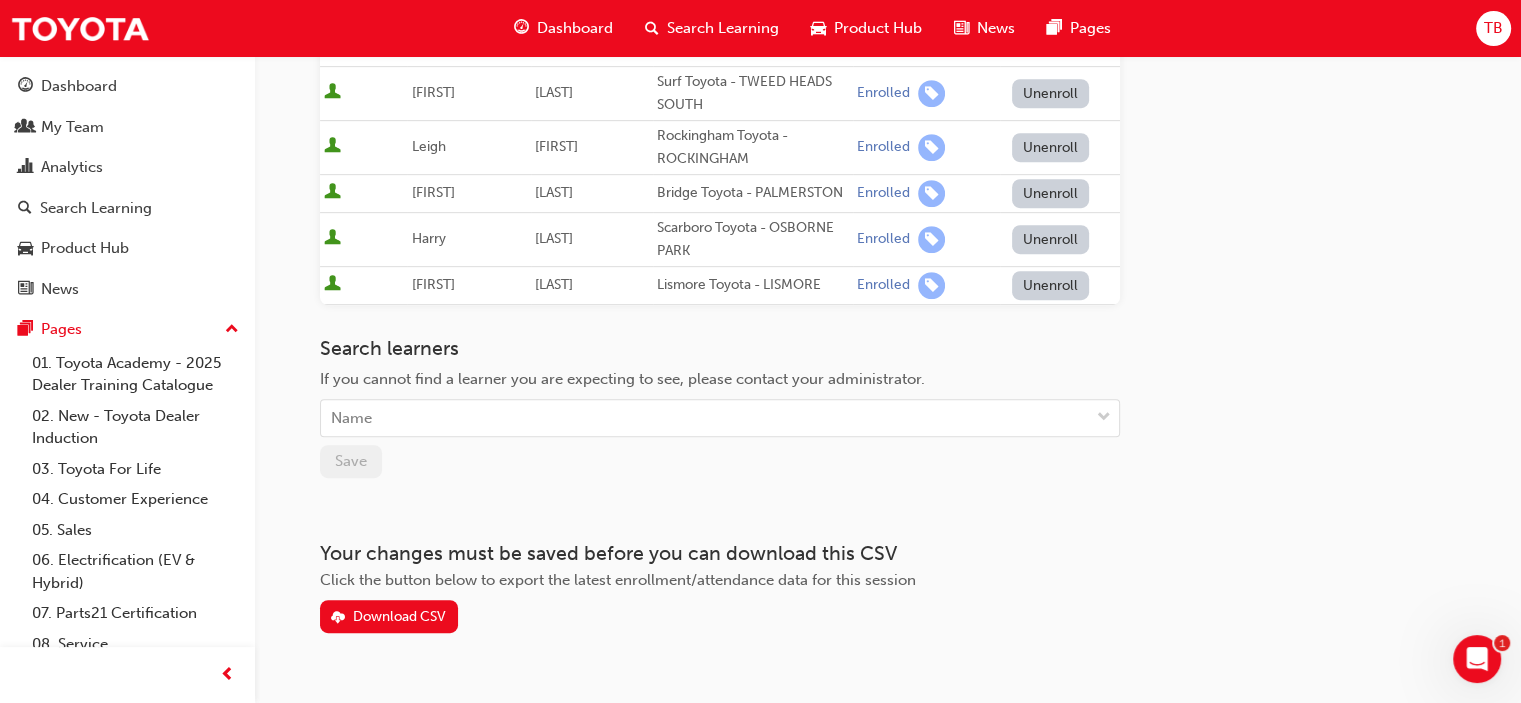 click on "Go to session detail page Manage enrollment for Toyota For Life In Action - Virtual Classroom Start Date :  Thu 9 Oct 2025   11am - 12:30pm   Cut Off Date :  Wed 8 Oct 2025, 4:00pm   Here you can manage your learners' enrollments in this session. Their enrollments can be changed at any time before the session is scheduled to begin. This session is full Active First Name Last Name Organisations Status Set Status David [LAST] Ferntree Gully Toyota - FERNTREE GULLY Enrolled Unenroll [FIRST] [LAST] Sci-Fleet Toyota - KEDRON Enrolled Unenroll [FIRST] [LAST] Surf Toyota - TWEED HEADS SOUTH Enrolled Unenroll Dayal [LAST] Brighton Toyota - ELSTERNWICK Enrolled Unenroll Declan [LAST] Sunshine Toyota - CALOUNDRA Enrolled Unenroll Marvin [LAST] Rockingham Toyota - ROCKINGHAM Enrolled Unenroll Courtney More Mike Carney Toyota - GARBUTT Enrolled Unenroll Adri [LAST] City Toyota - NORTHBRIDGE Enrolled Unenroll Ryan [LAST] Croydon Toyota - CROYDON Enrolled Unenroll Theva [LAST] Enrolled Unenroll Hamish" at bounding box center (720, -131) 